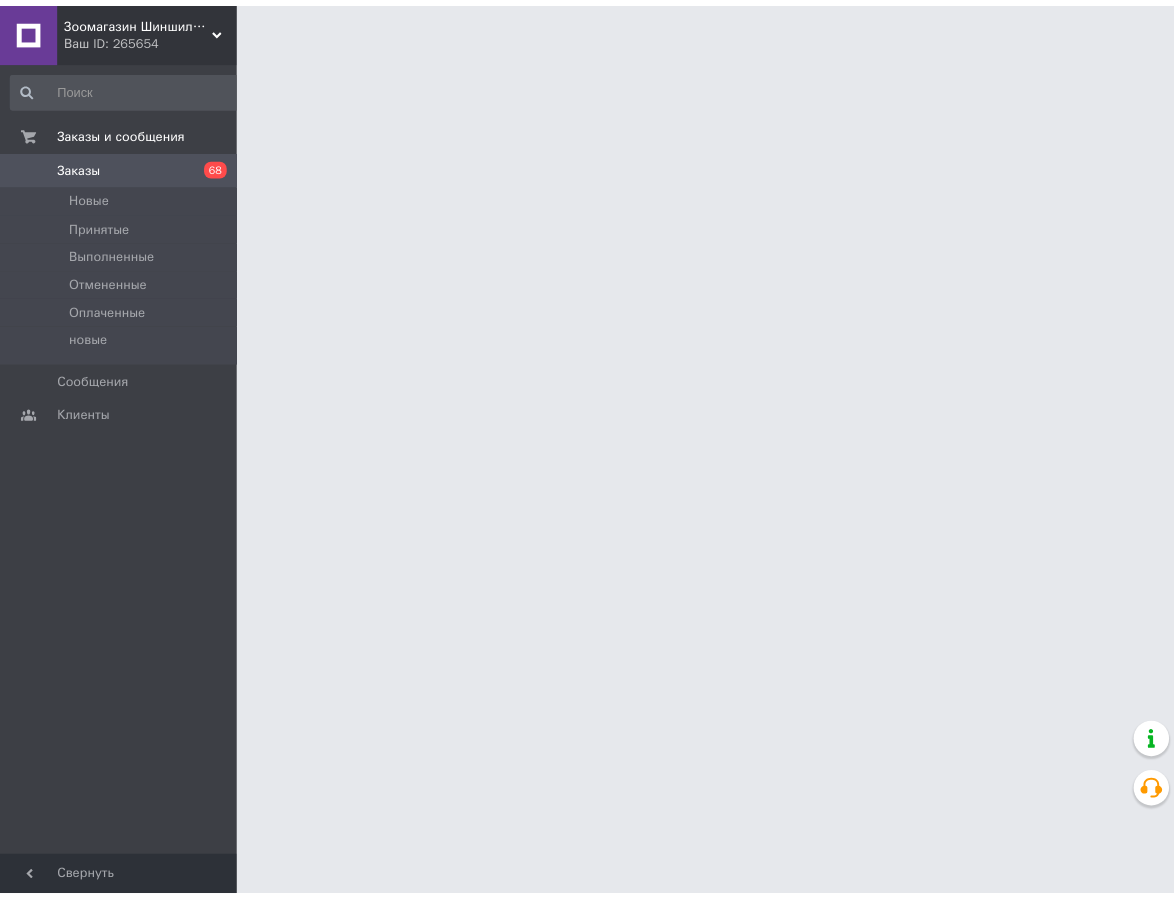 scroll, scrollTop: 0, scrollLeft: 0, axis: both 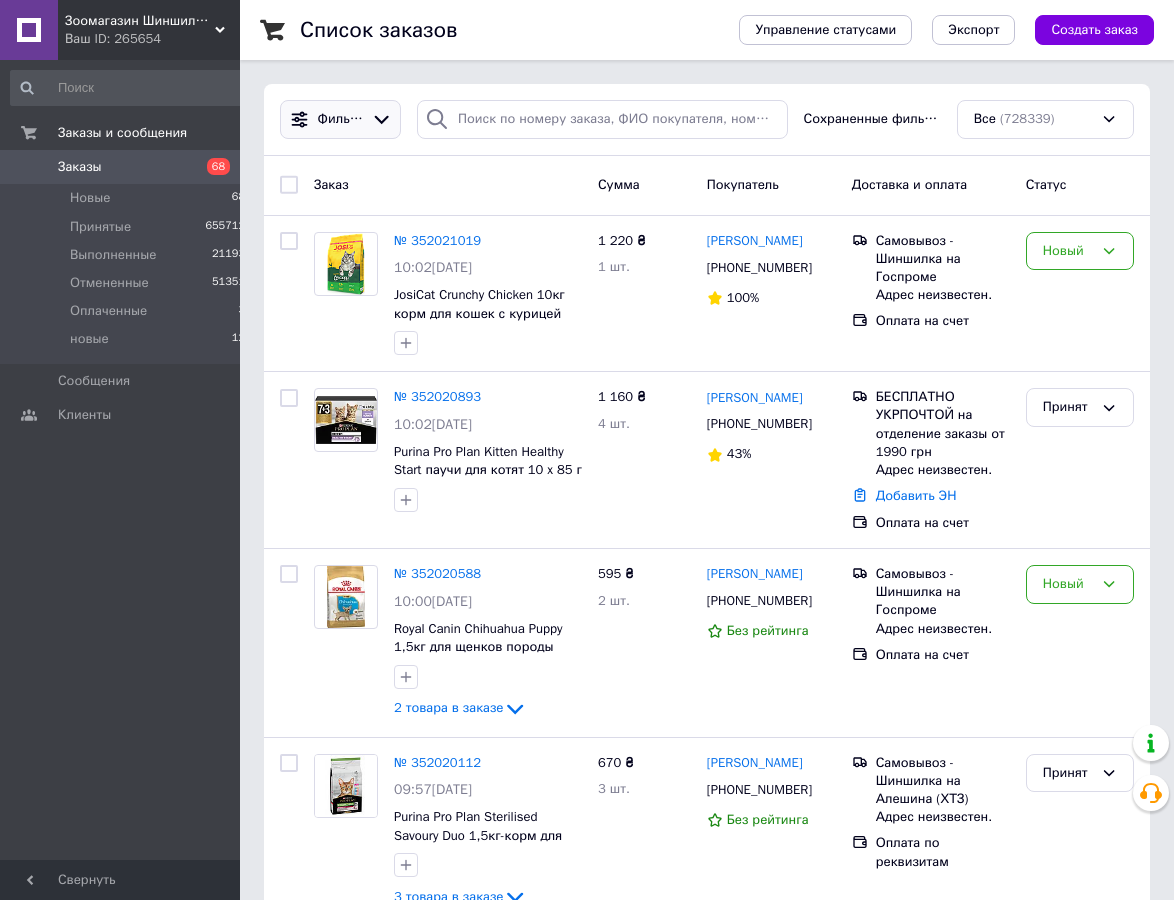 click 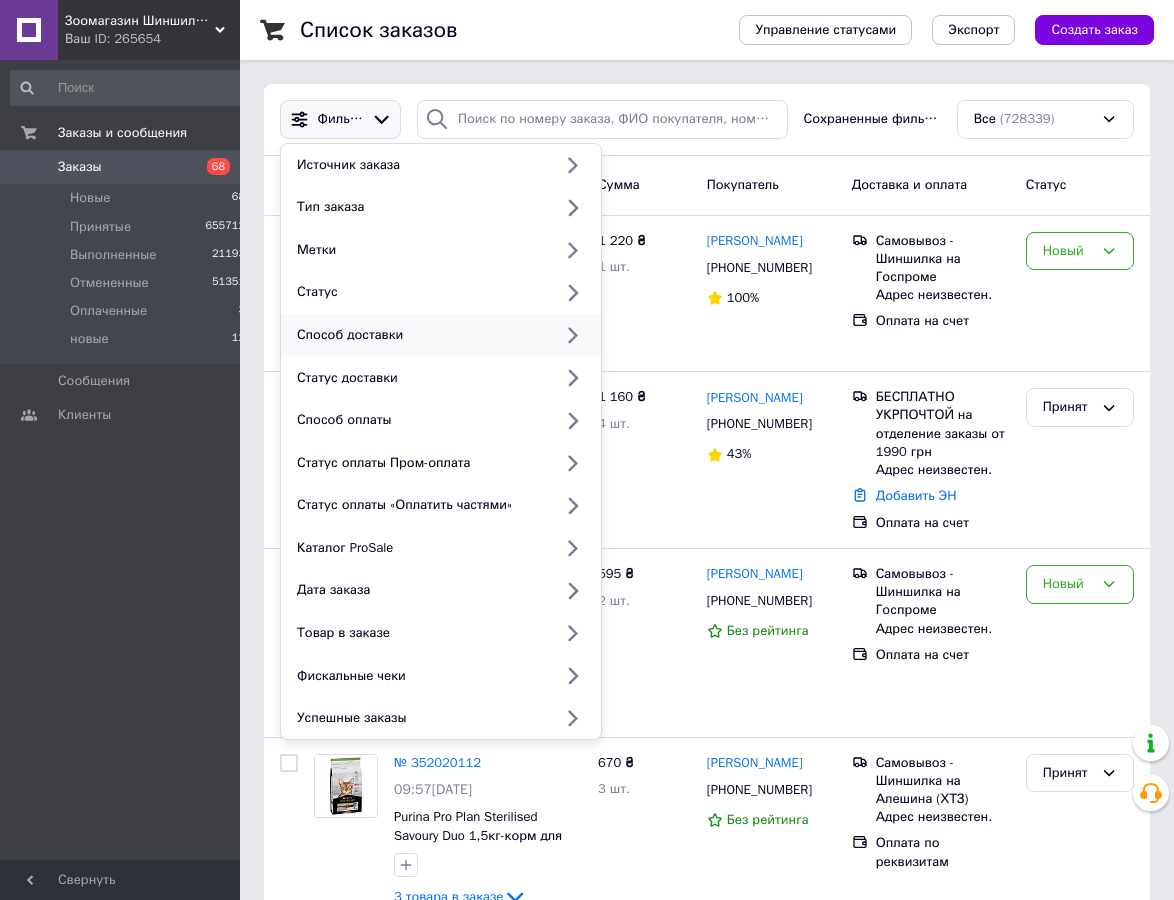 click on "Способ доставки" at bounding box center [420, 335] 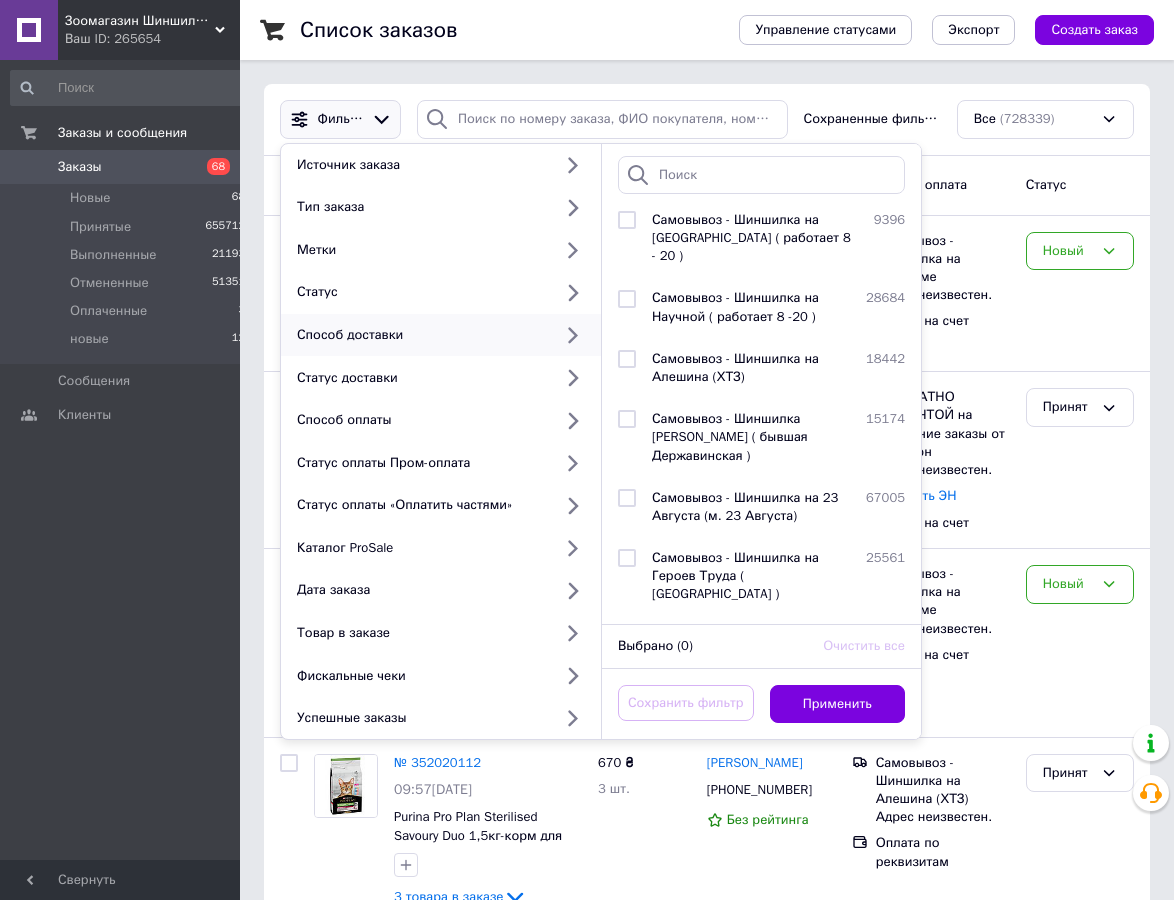 scroll, scrollTop: 1026, scrollLeft: 0, axis: vertical 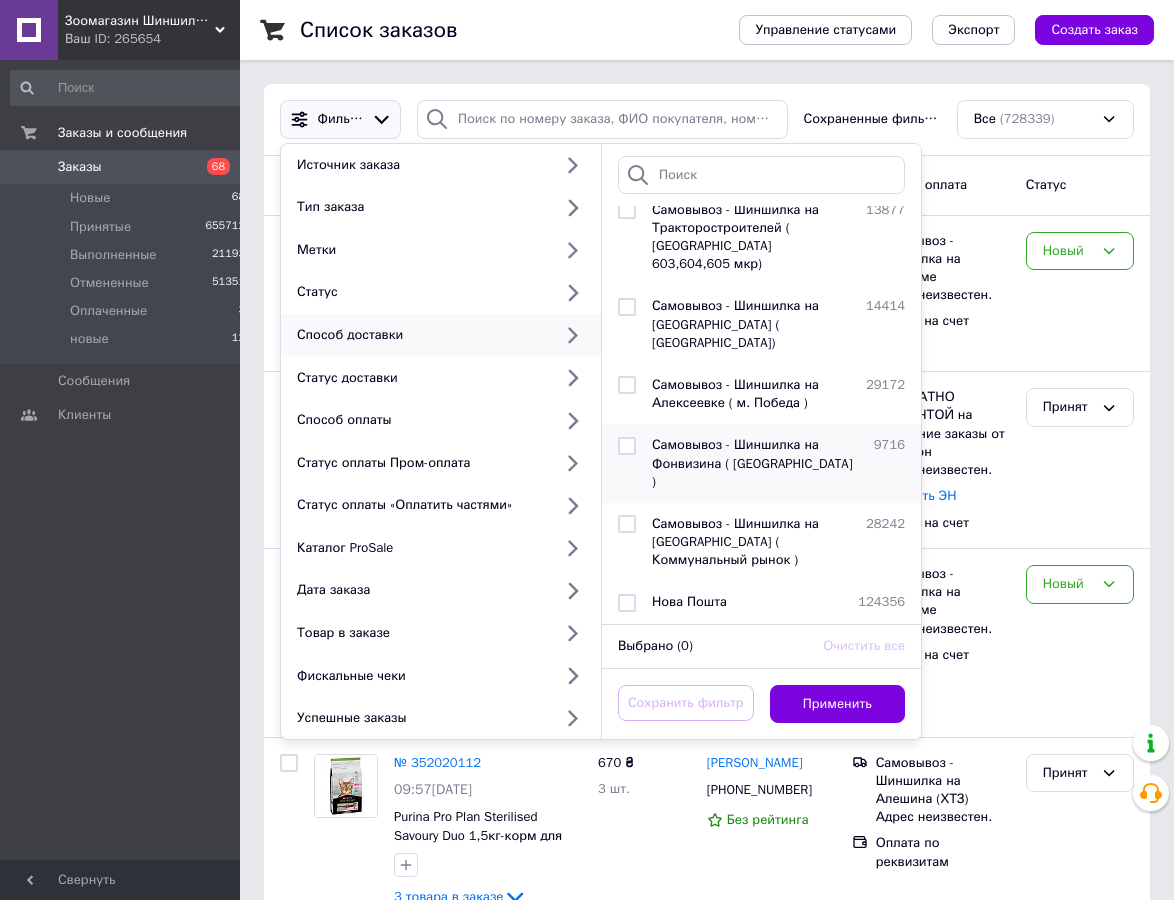 click at bounding box center (627, 446) 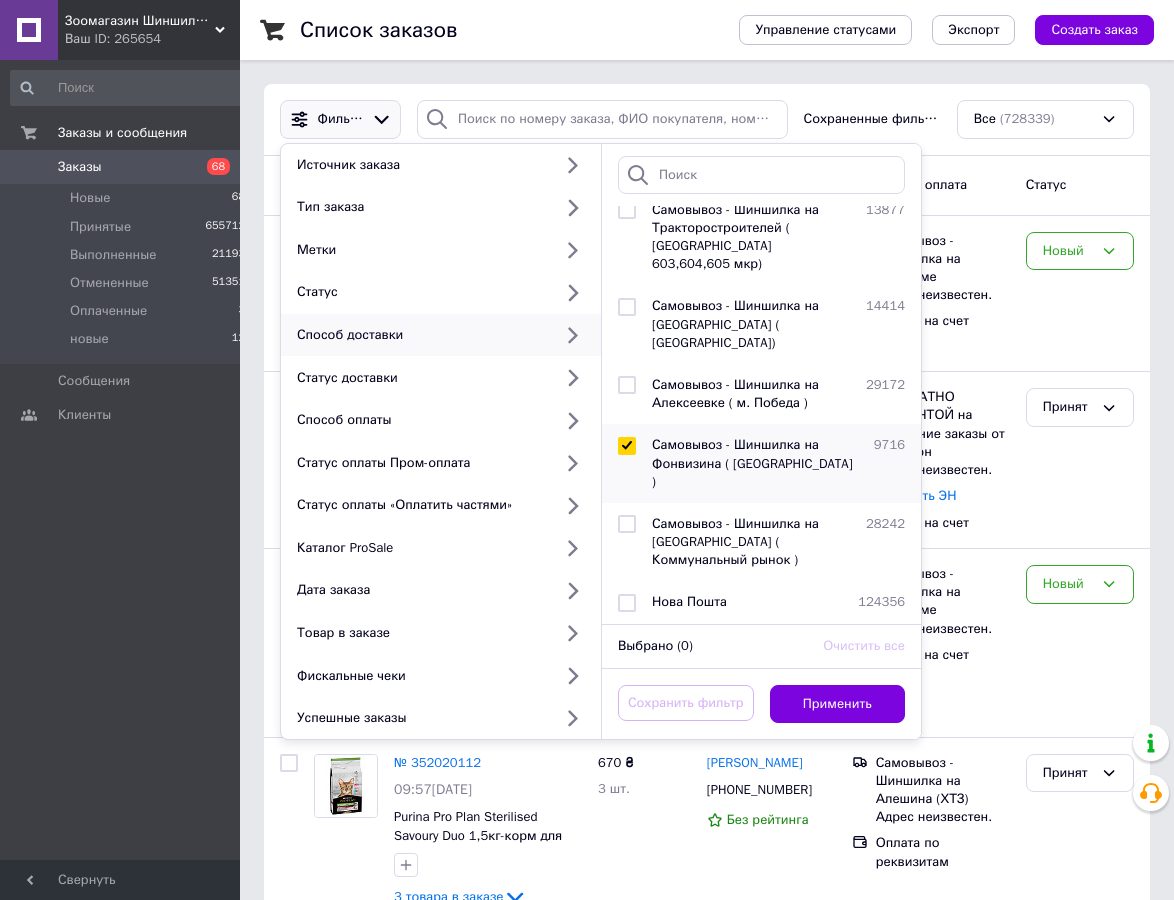 checkbox on "true" 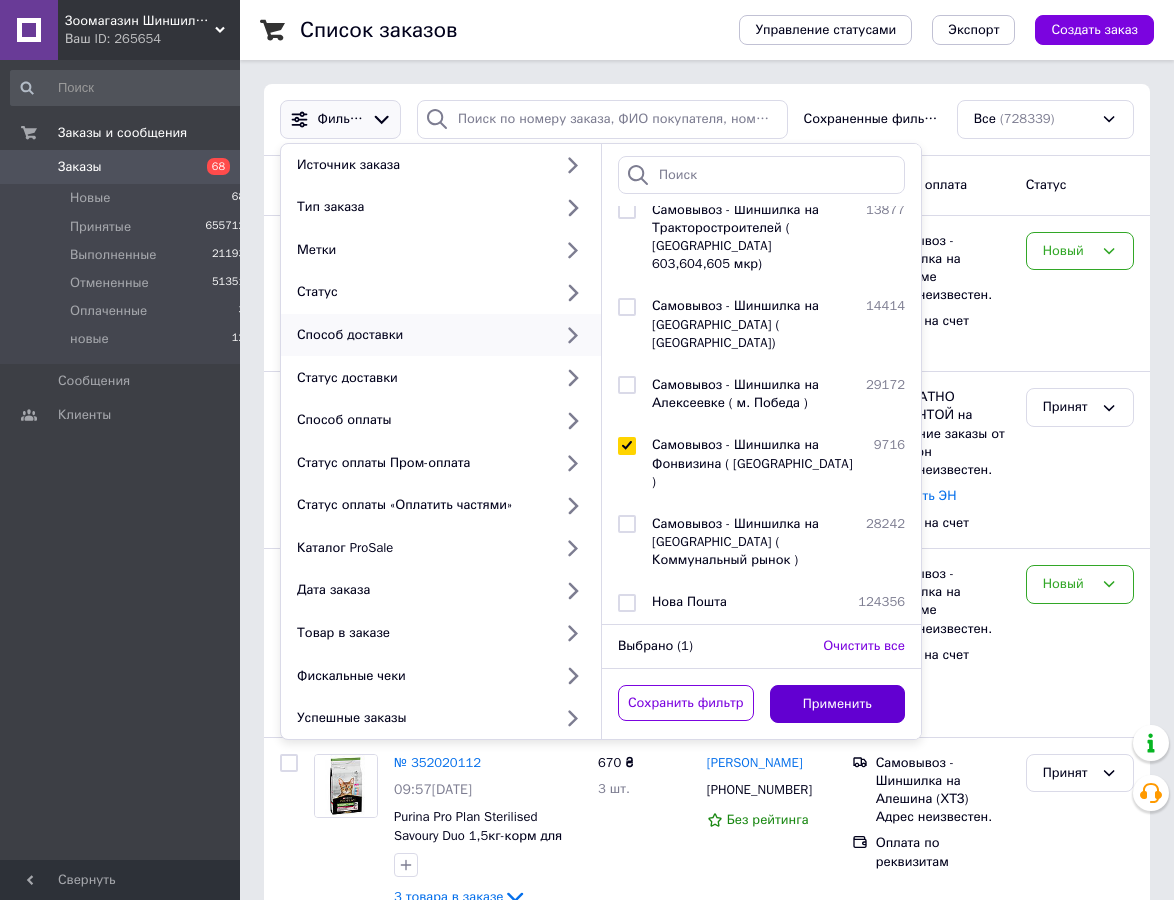 click on "Применить" at bounding box center (838, 704) 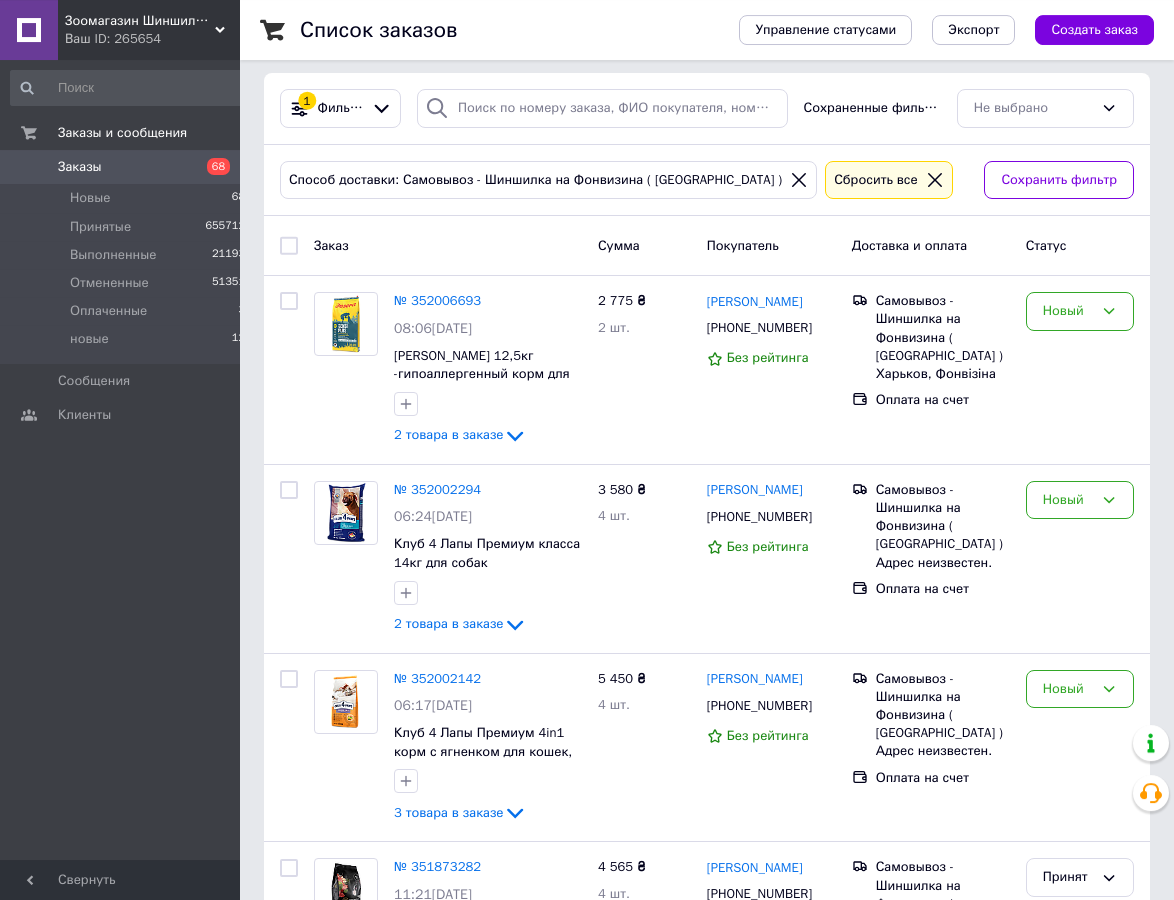 scroll, scrollTop: 480, scrollLeft: 0, axis: vertical 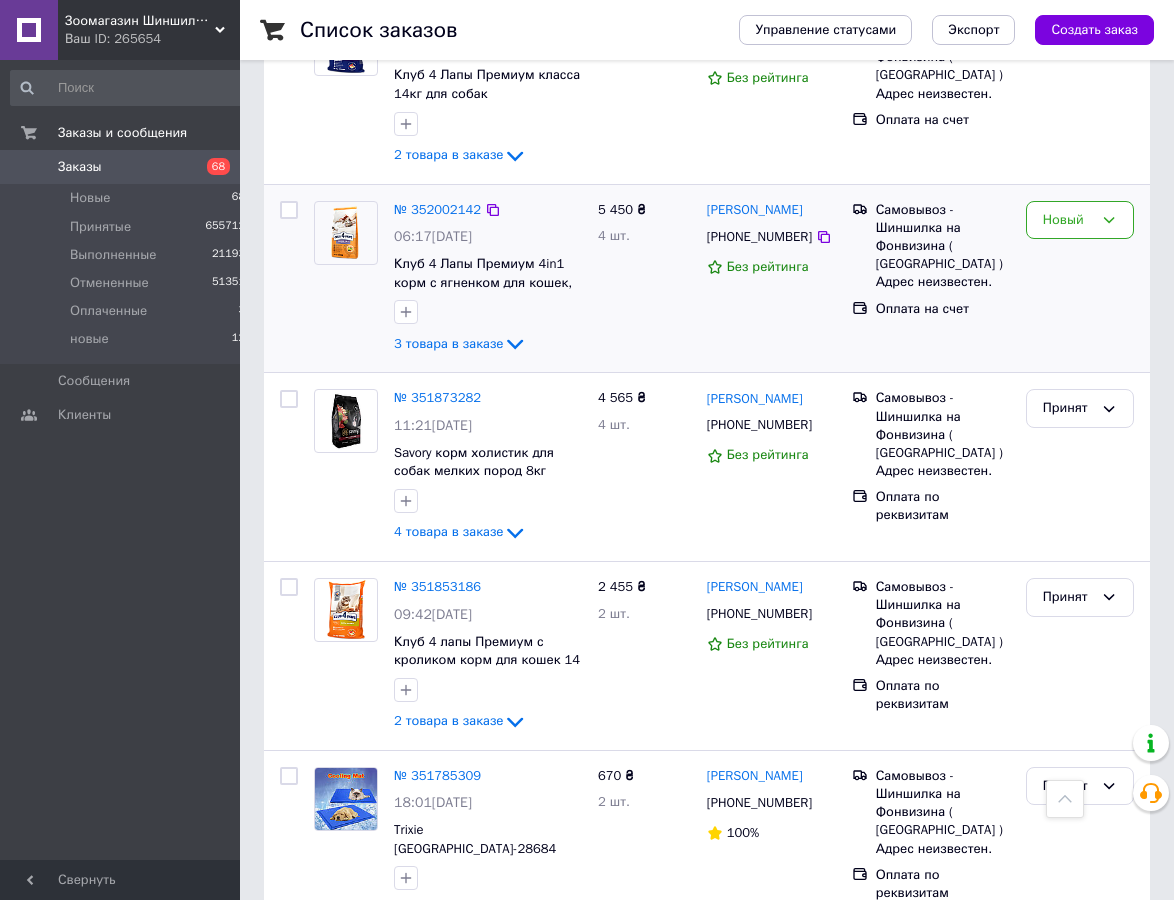click at bounding box center [346, 233] 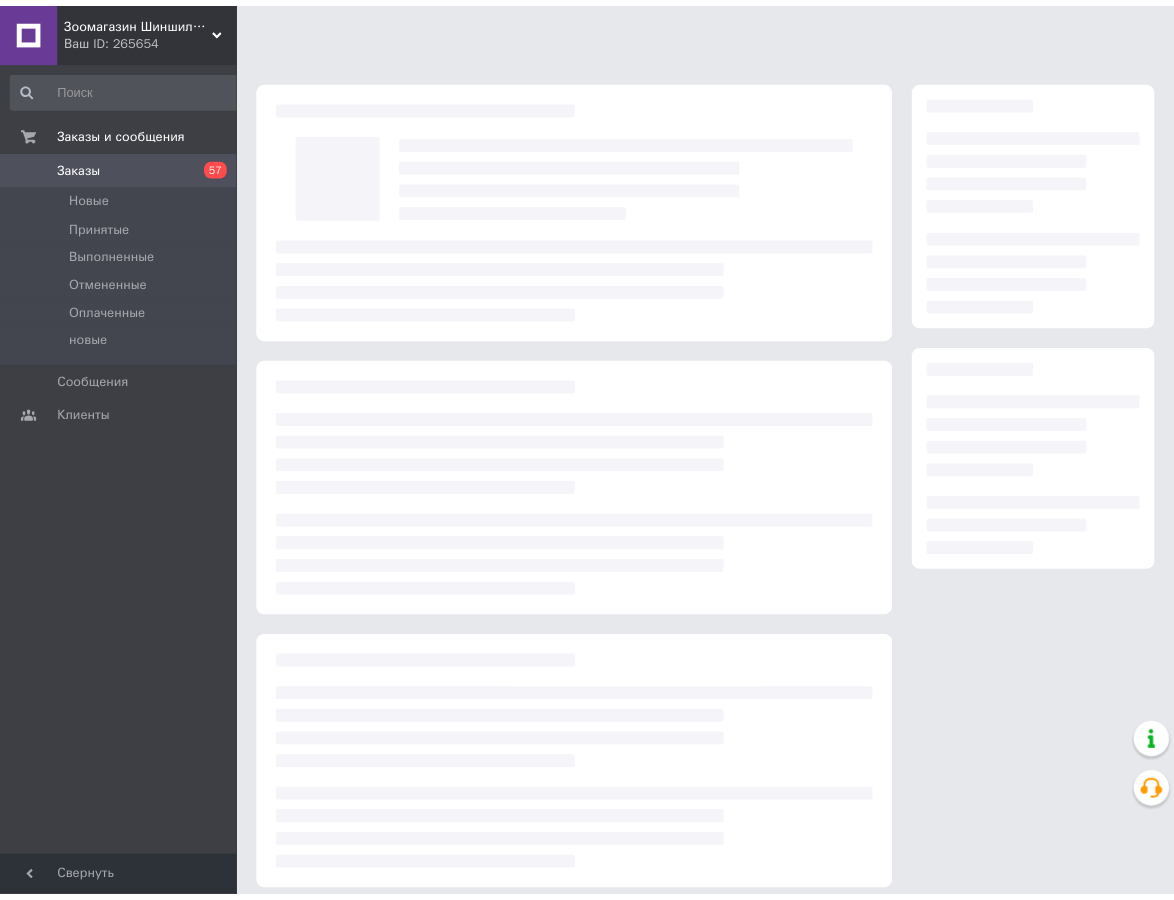 scroll, scrollTop: 0, scrollLeft: 0, axis: both 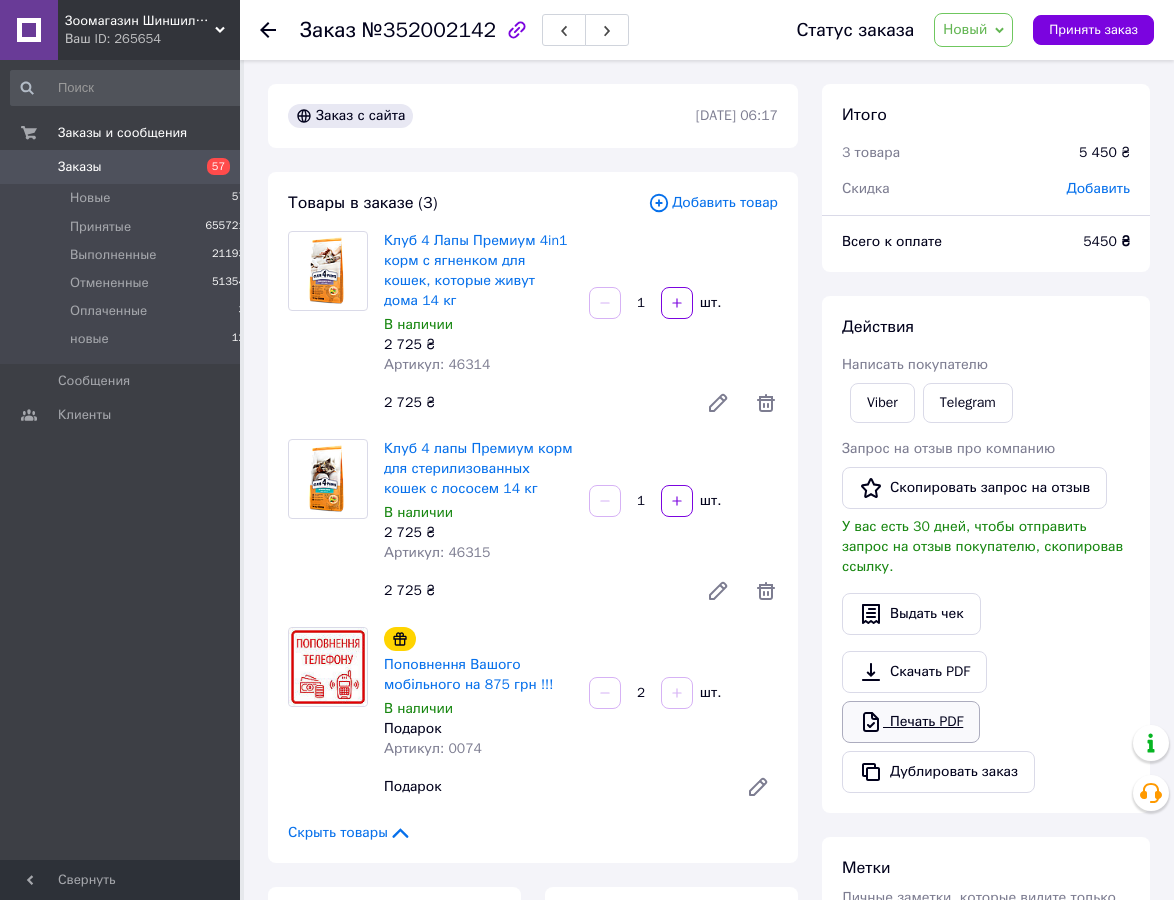 click on "Печать PDF" at bounding box center [911, 722] 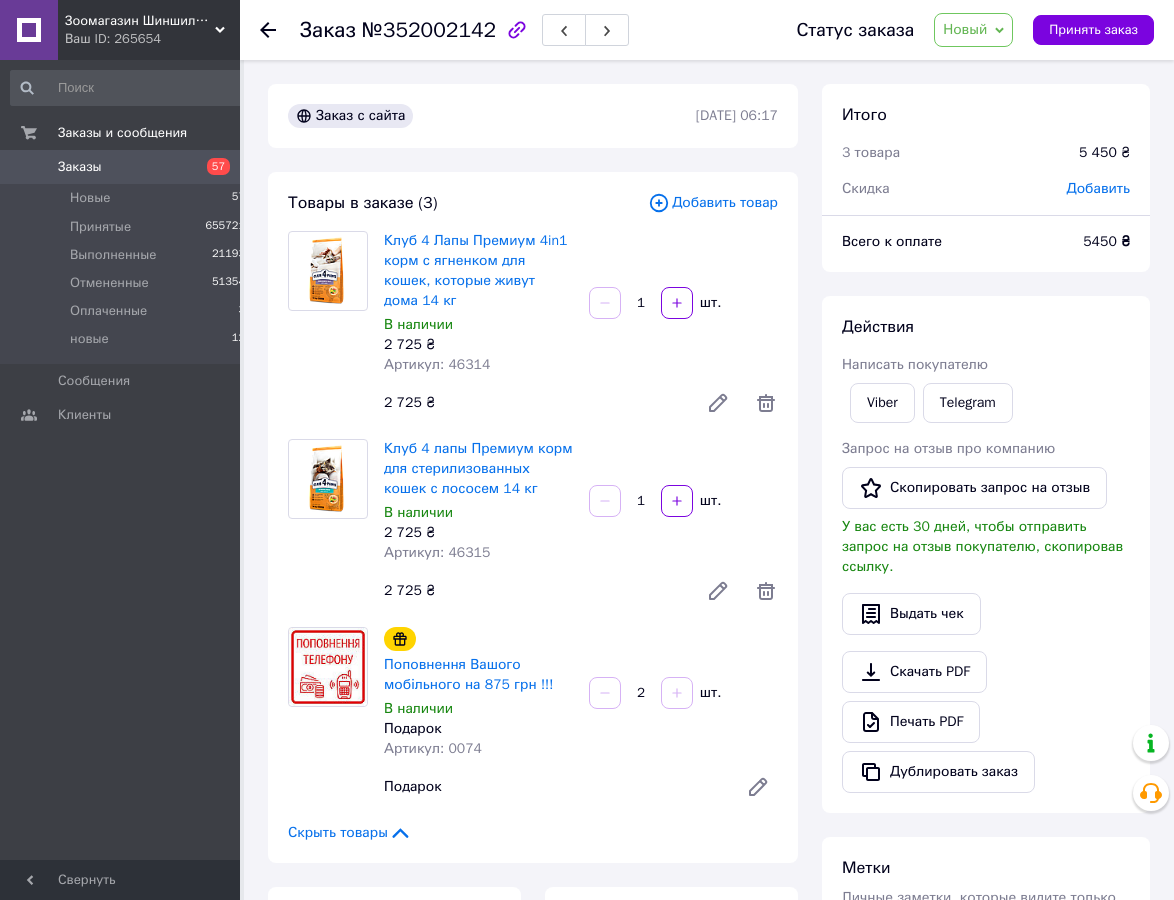 click on "Новый" at bounding box center [965, 29] 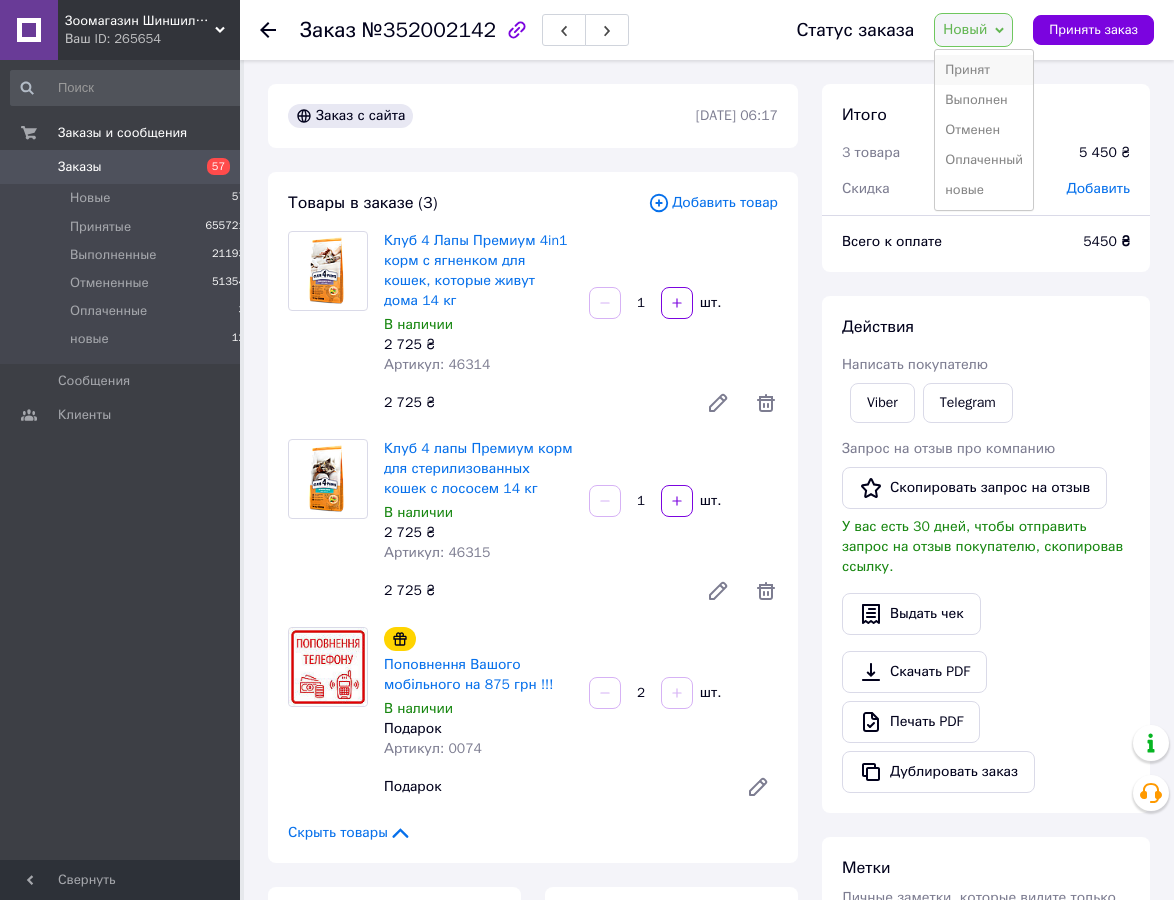 click on "Принят" at bounding box center (984, 70) 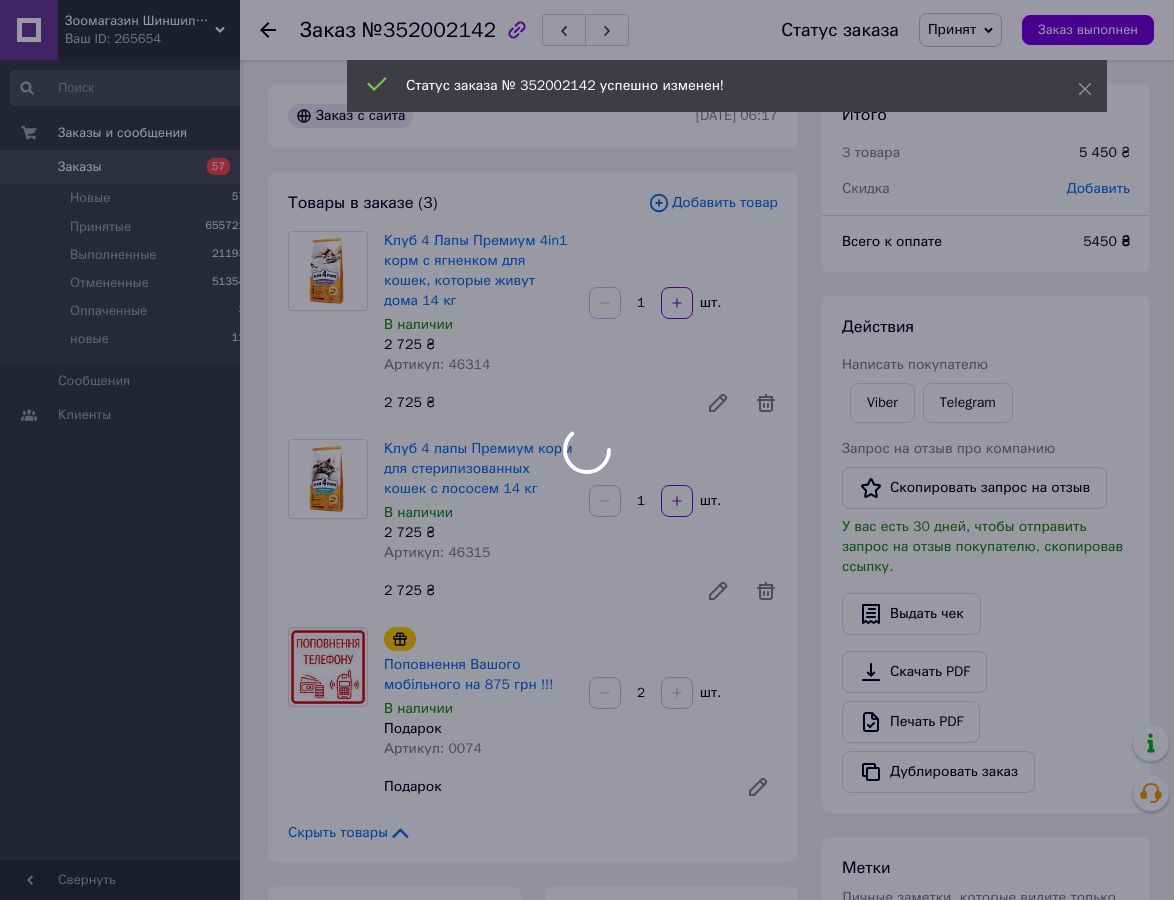 click at bounding box center [587, 450] 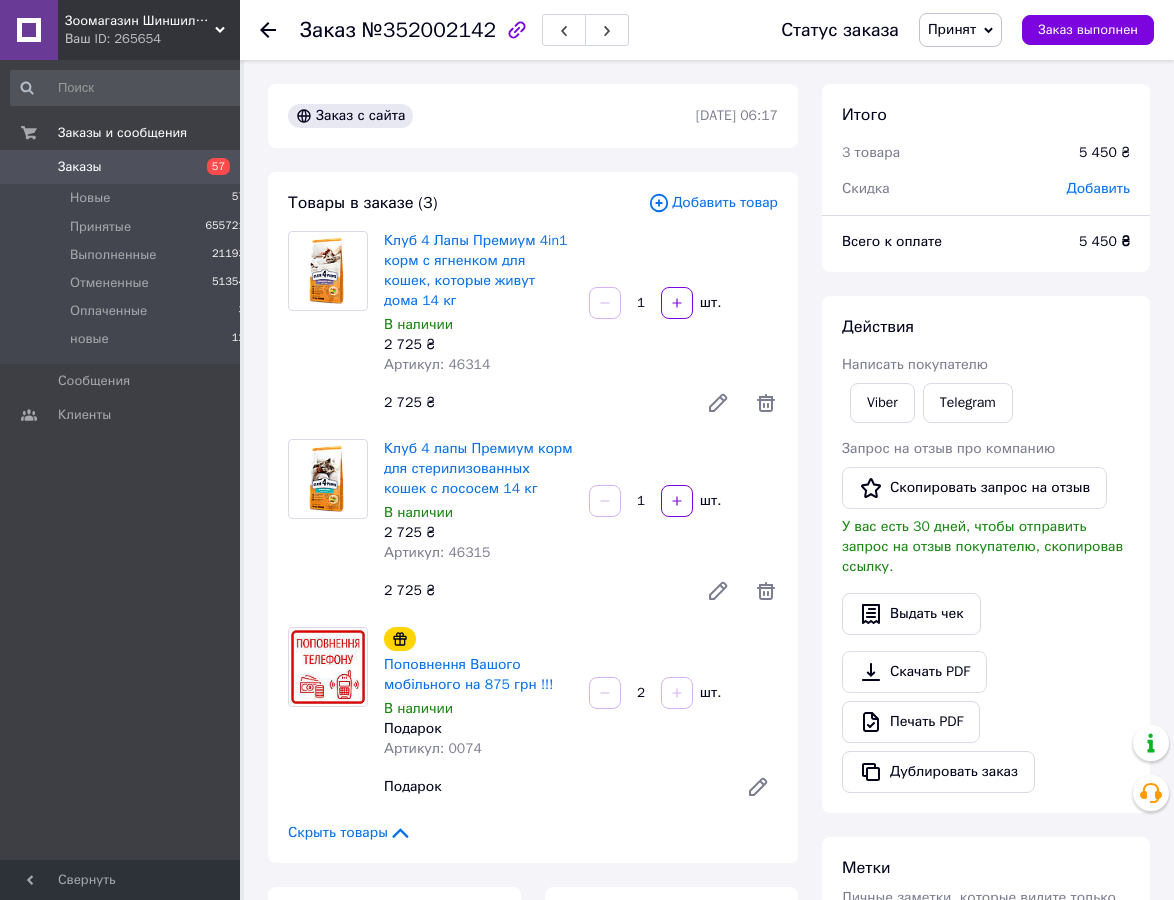 click 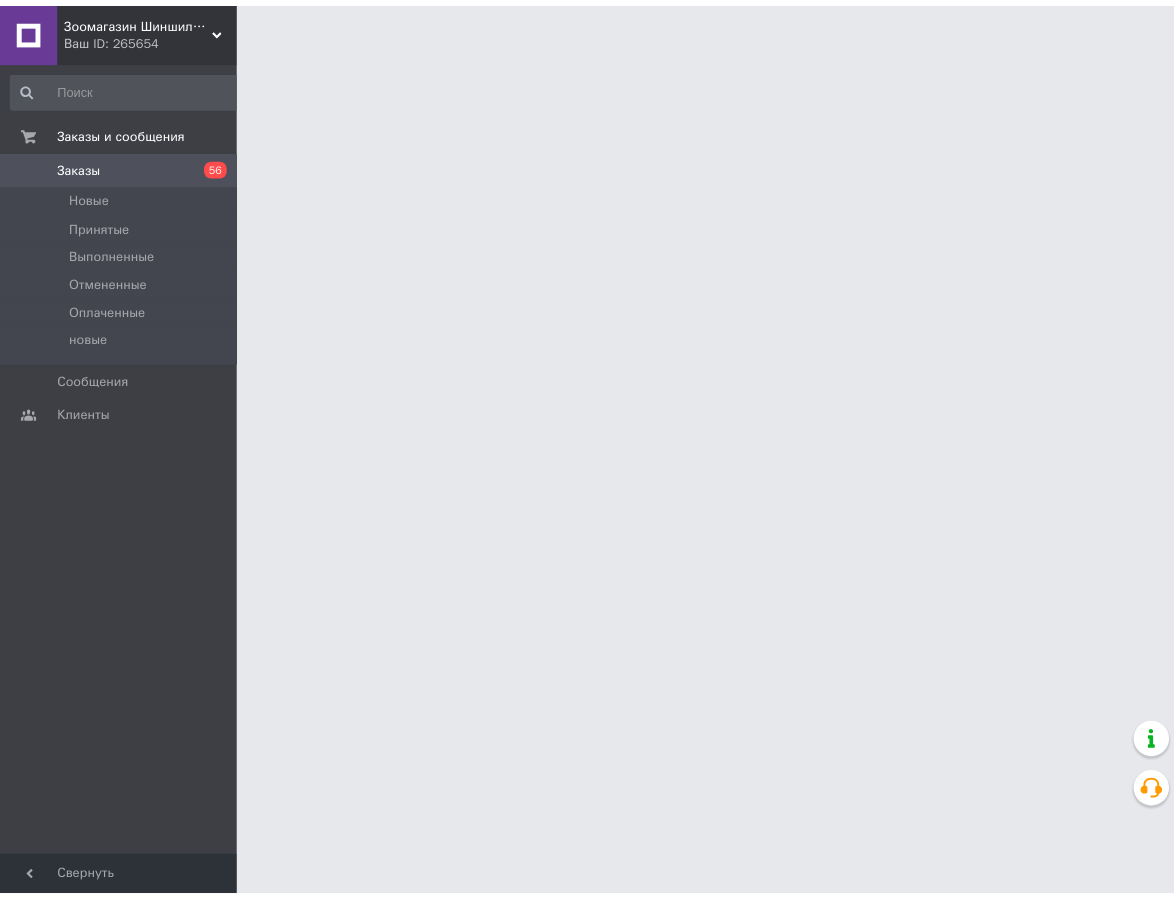 scroll, scrollTop: 0, scrollLeft: 0, axis: both 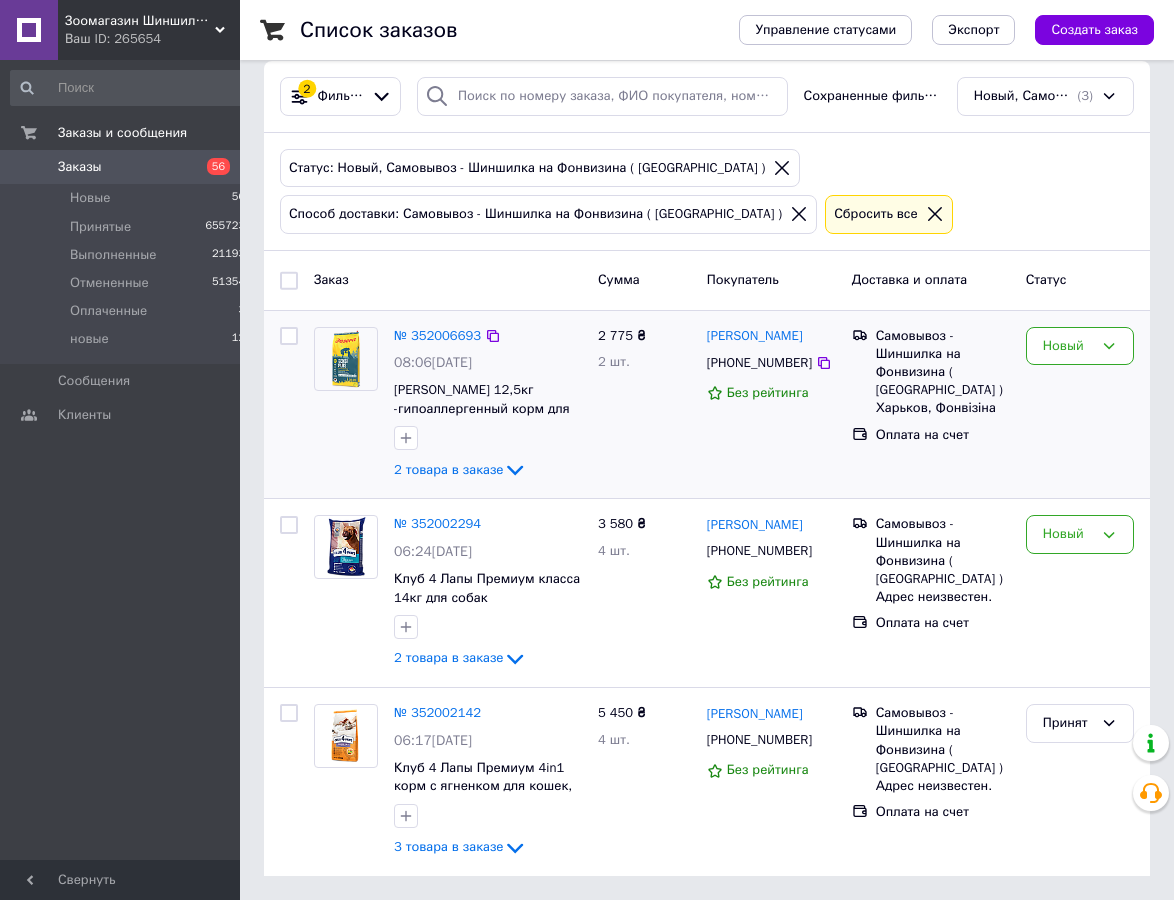 click at bounding box center (345, 547) 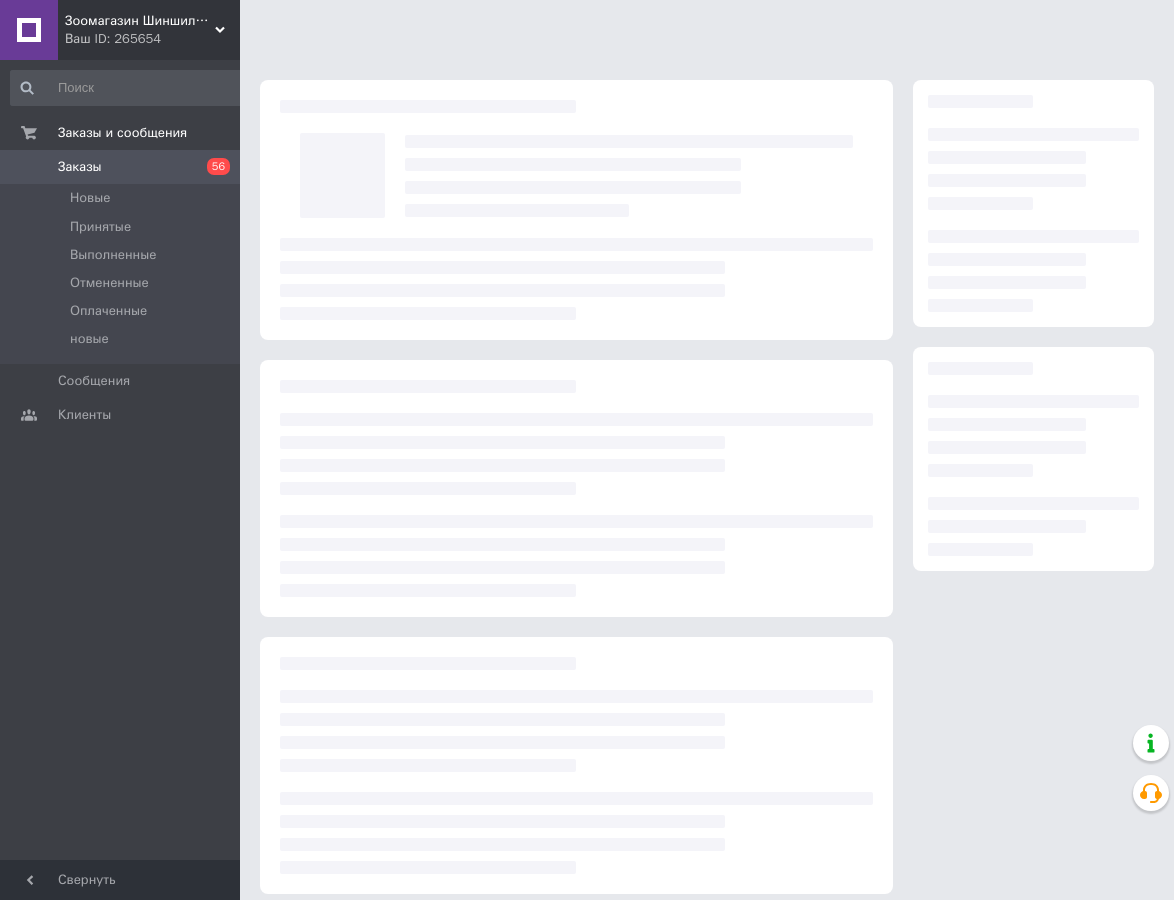 scroll, scrollTop: 0, scrollLeft: 0, axis: both 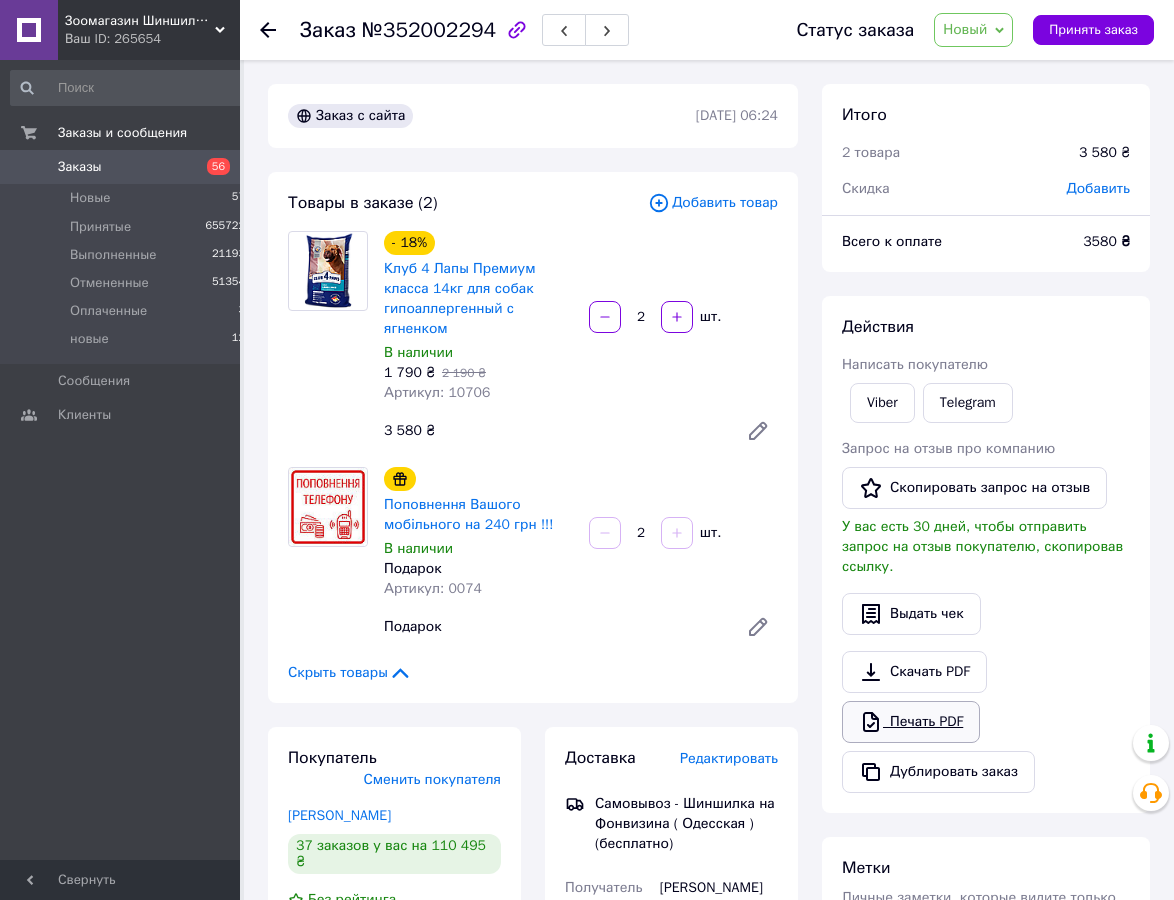 click on "Печать PDF" at bounding box center [911, 722] 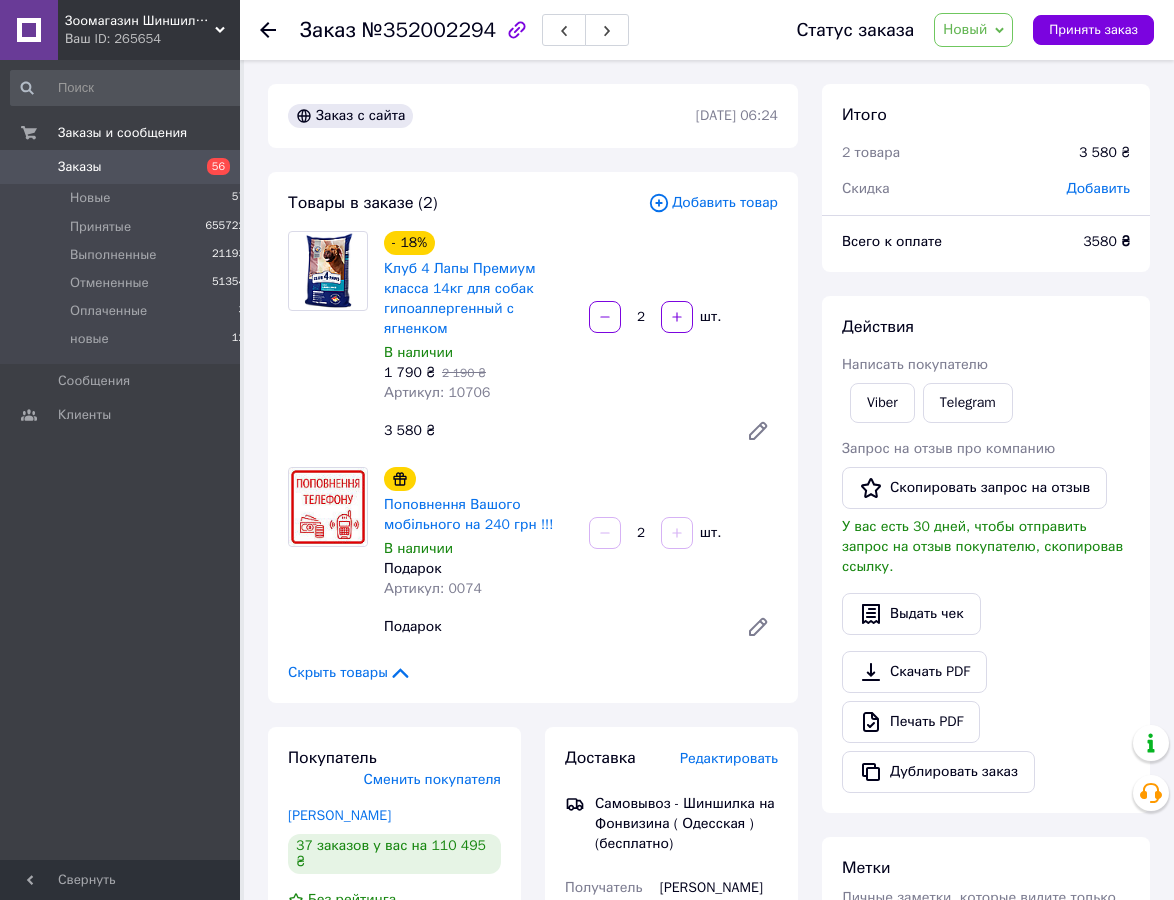 click on "Новый" at bounding box center [965, 29] 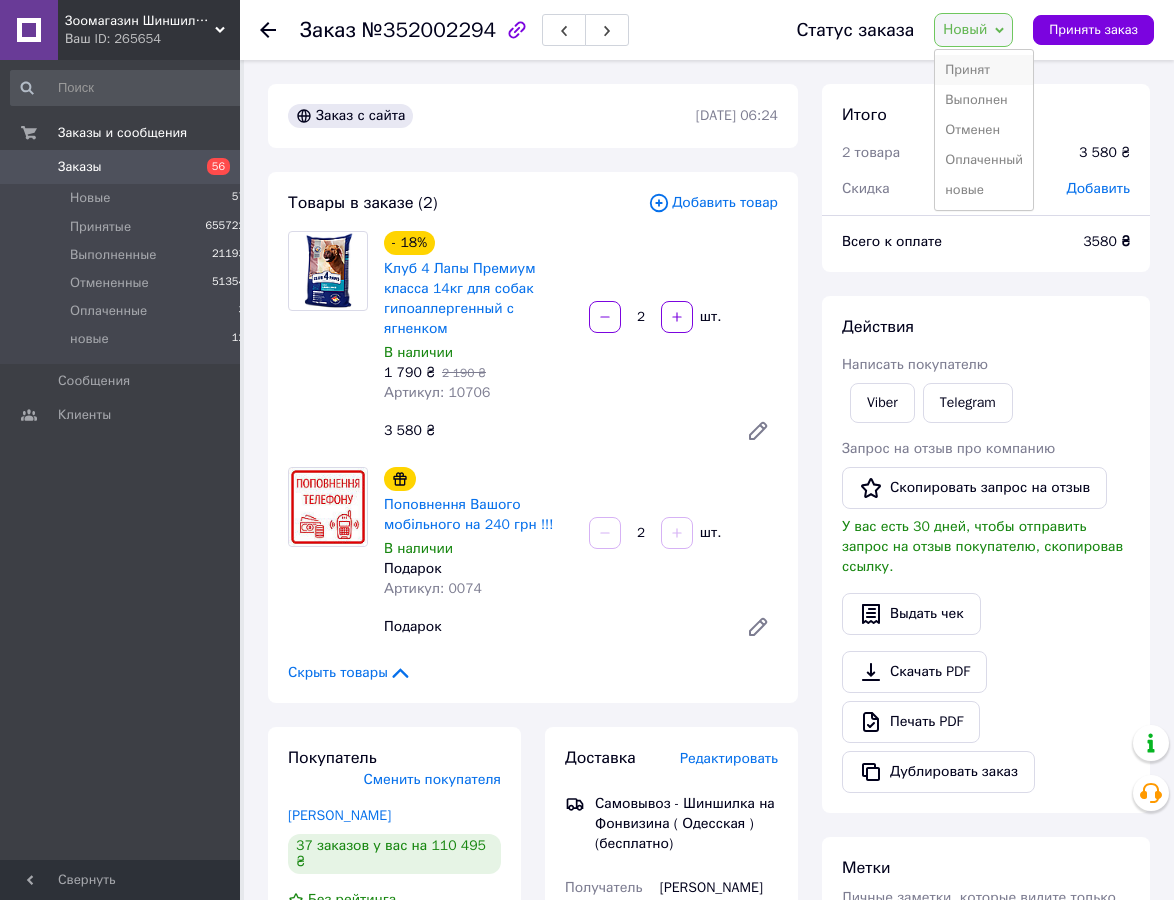 click on "Принят" at bounding box center (984, 70) 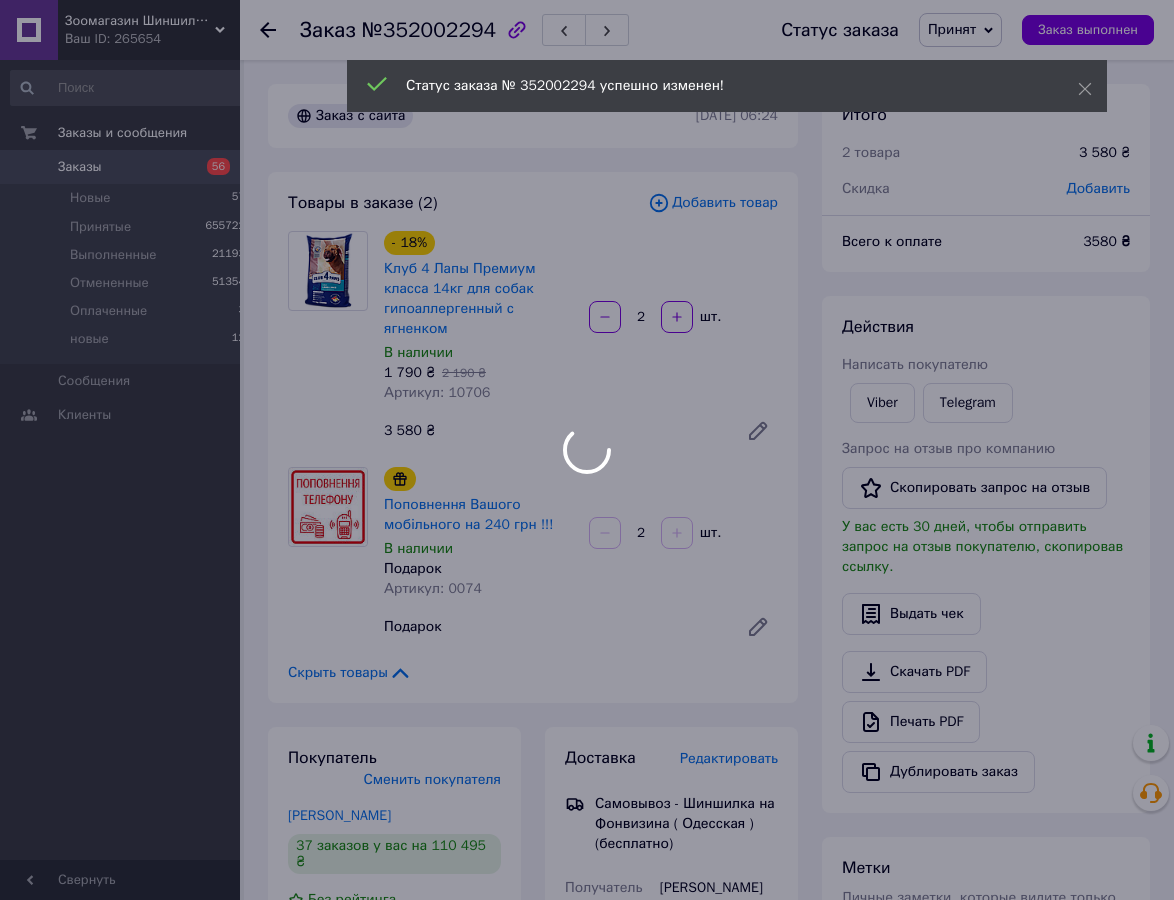 click at bounding box center (587, 450) 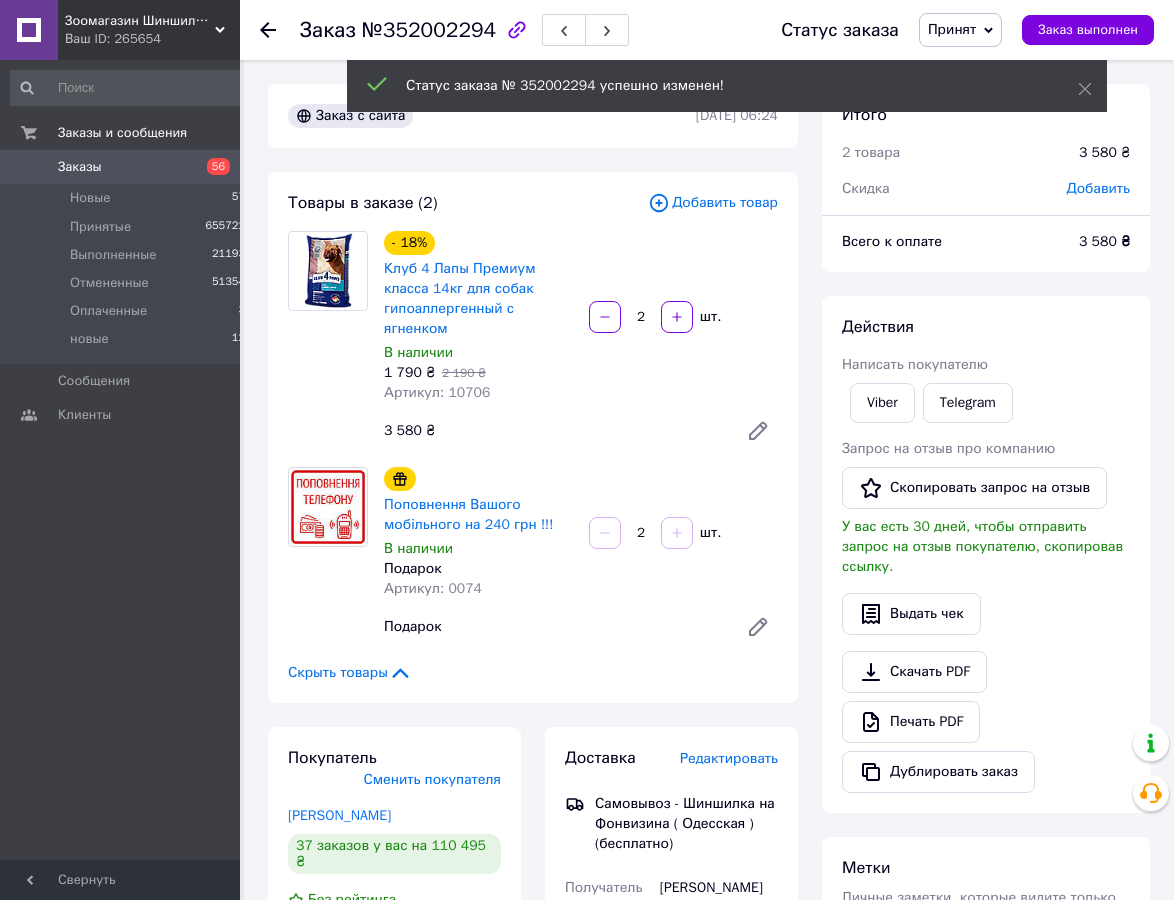 click 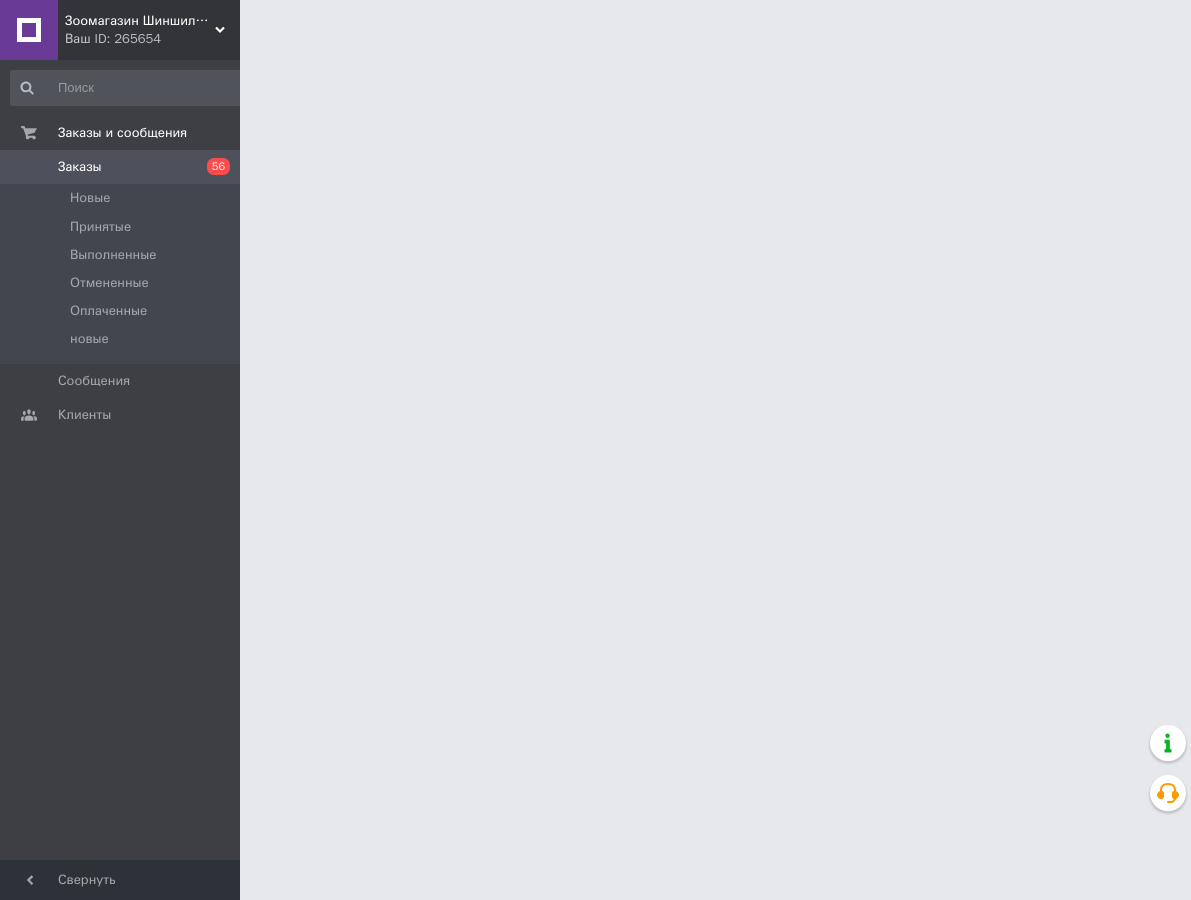 scroll, scrollTop: 0, scrollLeft: 0, axis: both 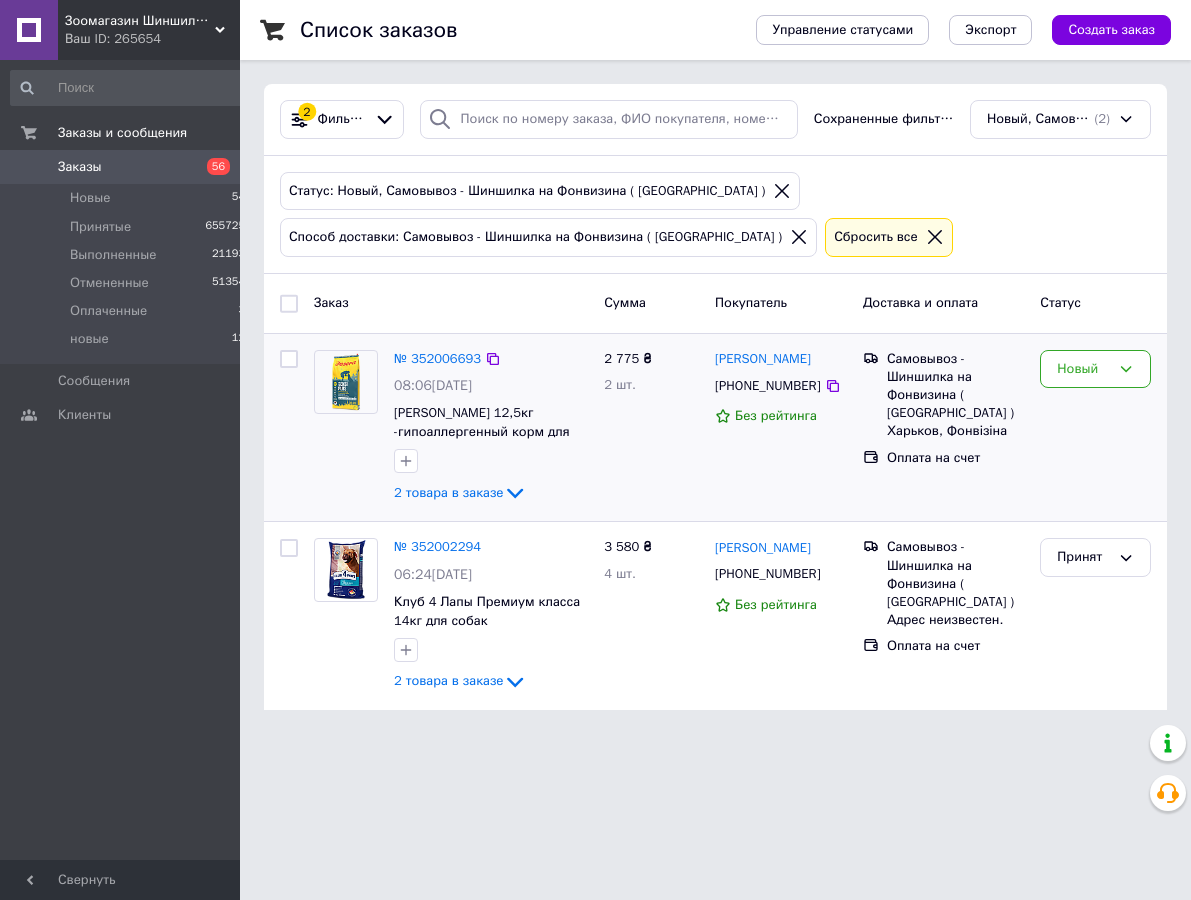 click at bounding box center (346, 382) 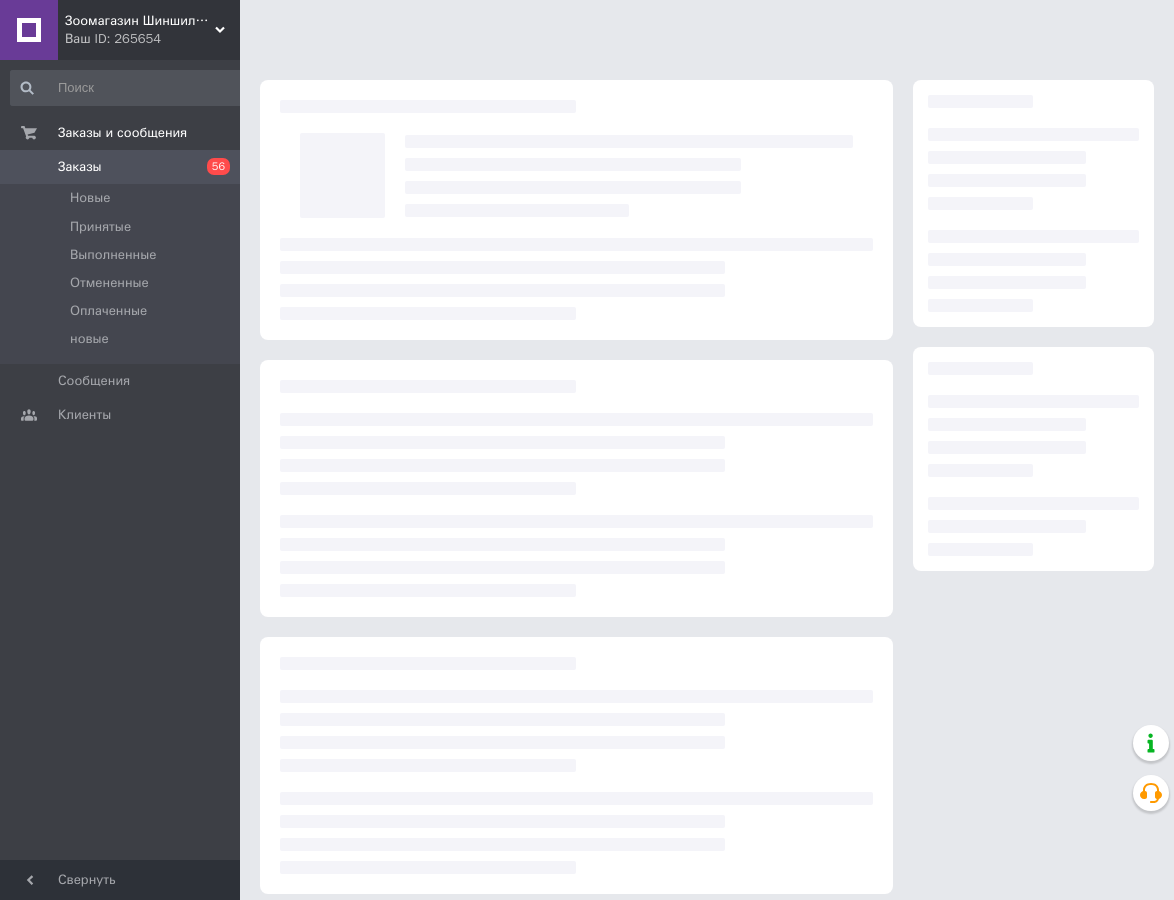 scroll, scrollTop: 0, scrollLeft: 0, axis: both 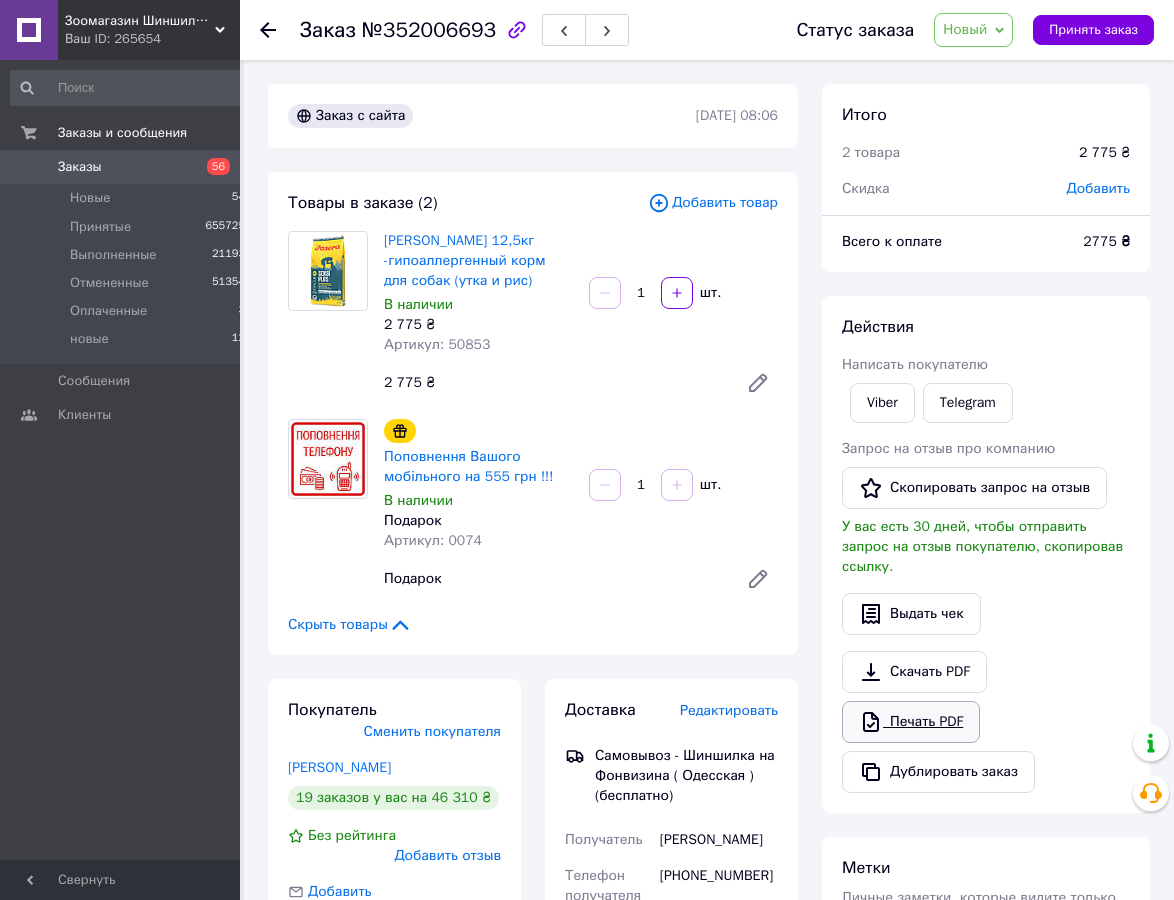 click on "Печать PDF" at bounding box center (911, 722) 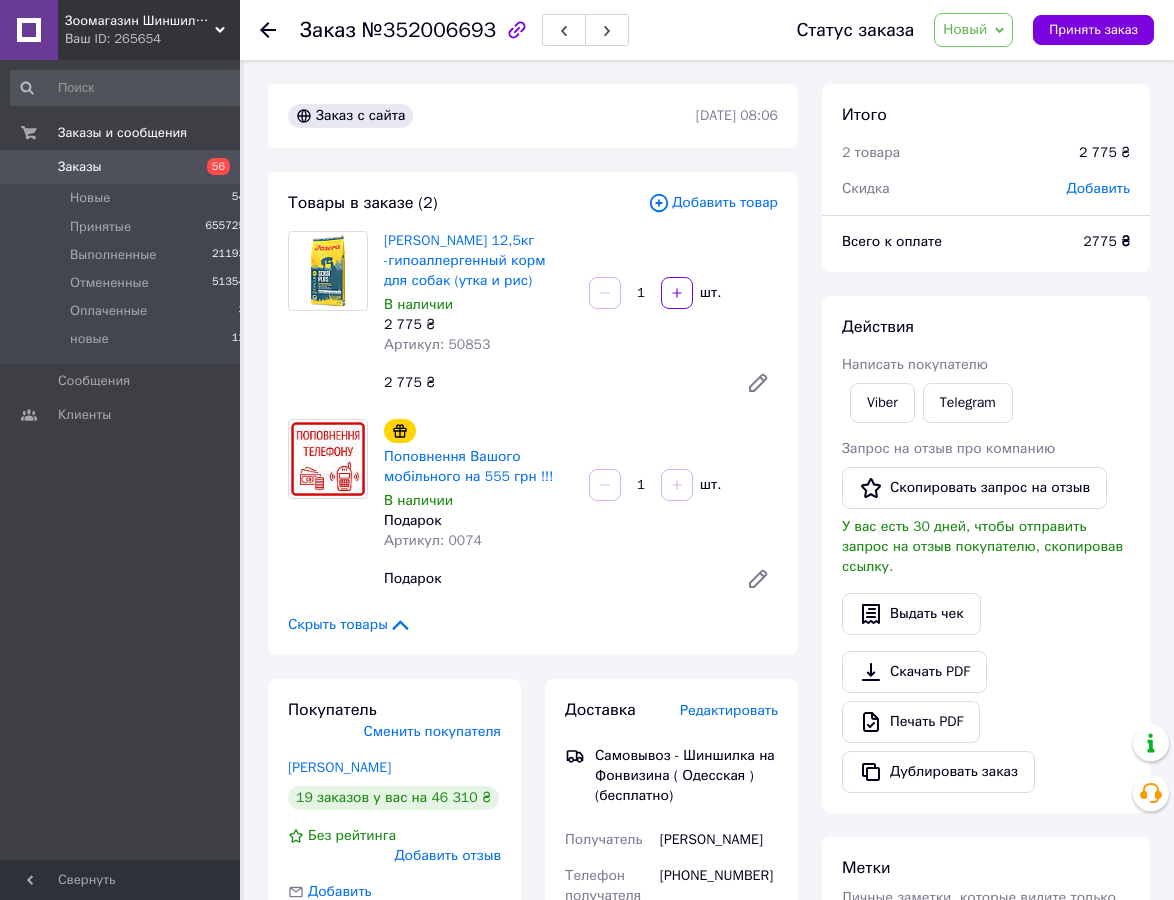 click on "Новый" at bounding box center [965, 29] 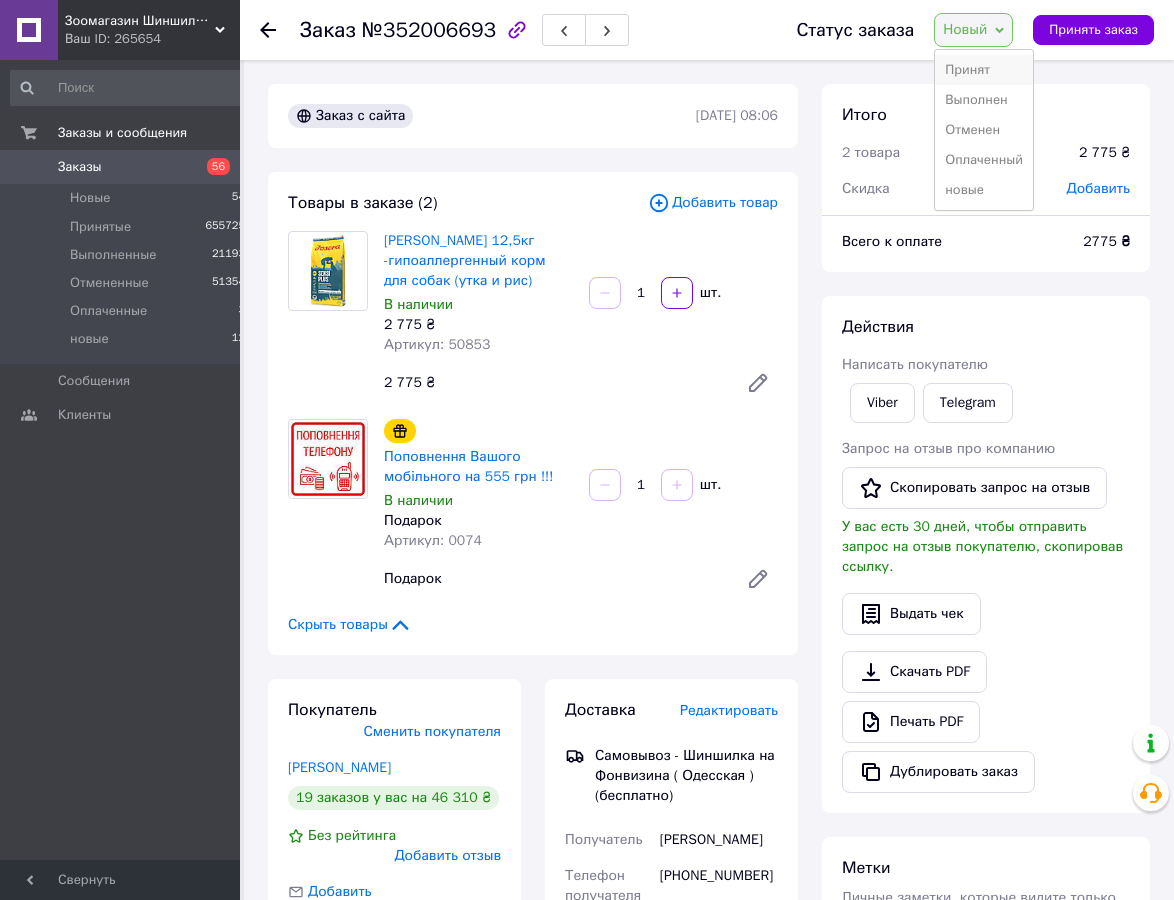 click on "Принят" at bounding box center [984, 70] 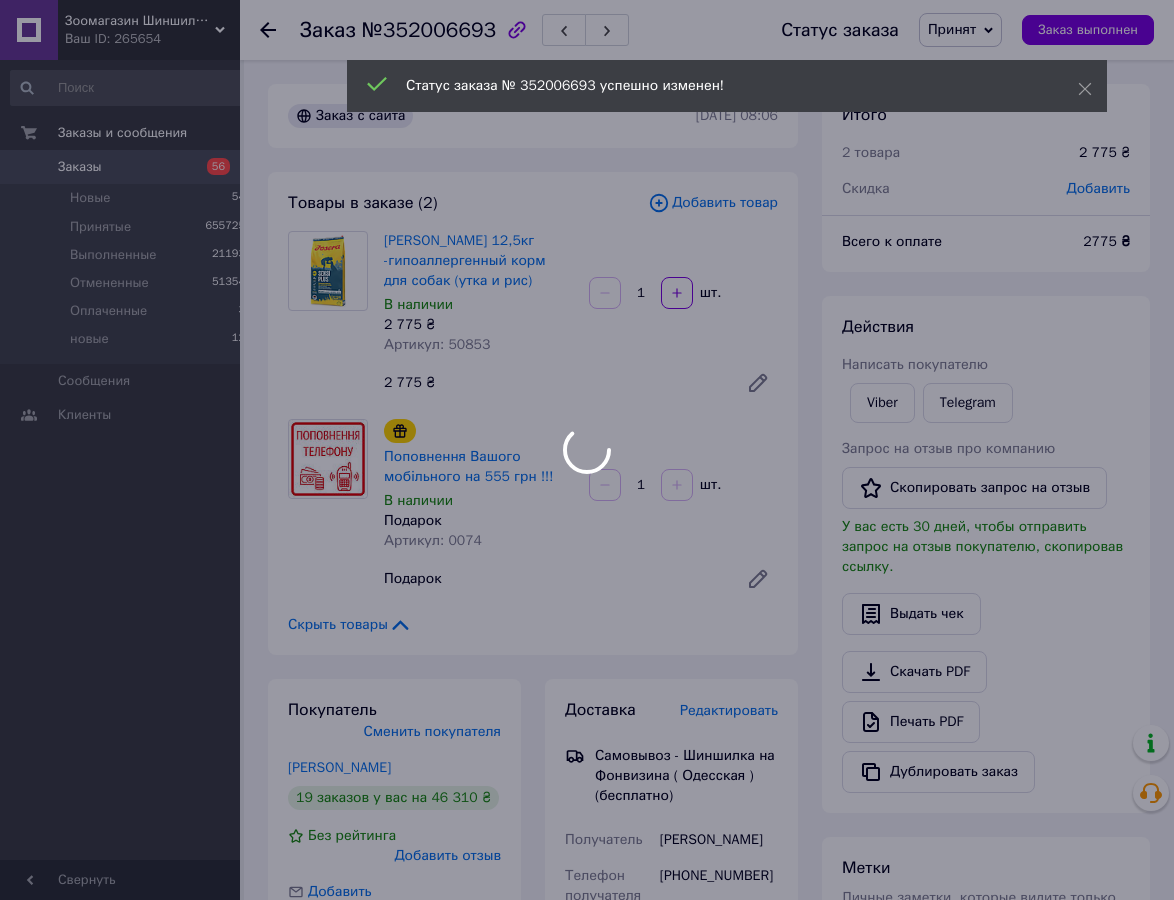 click 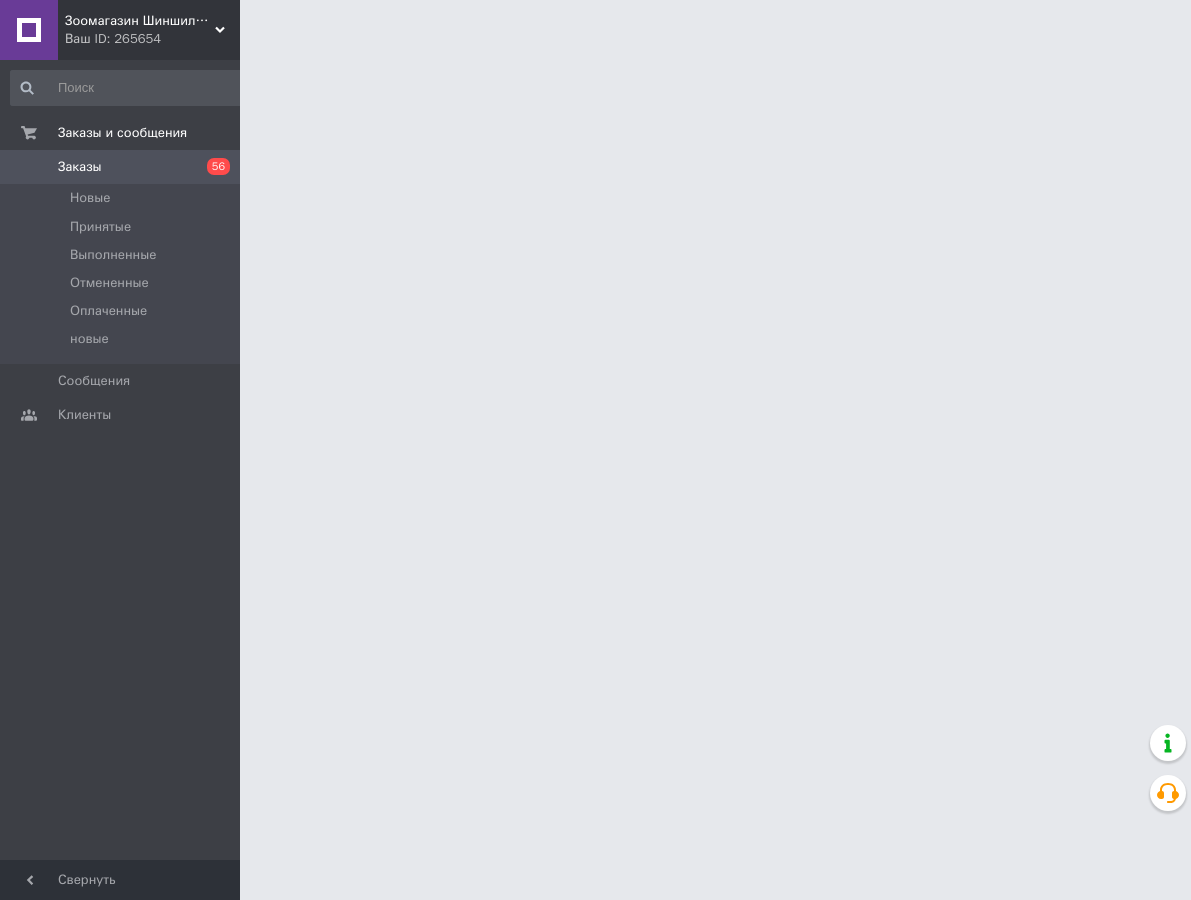 scroll, scrollTop: 0, scrollLeft: 0, axis: both 